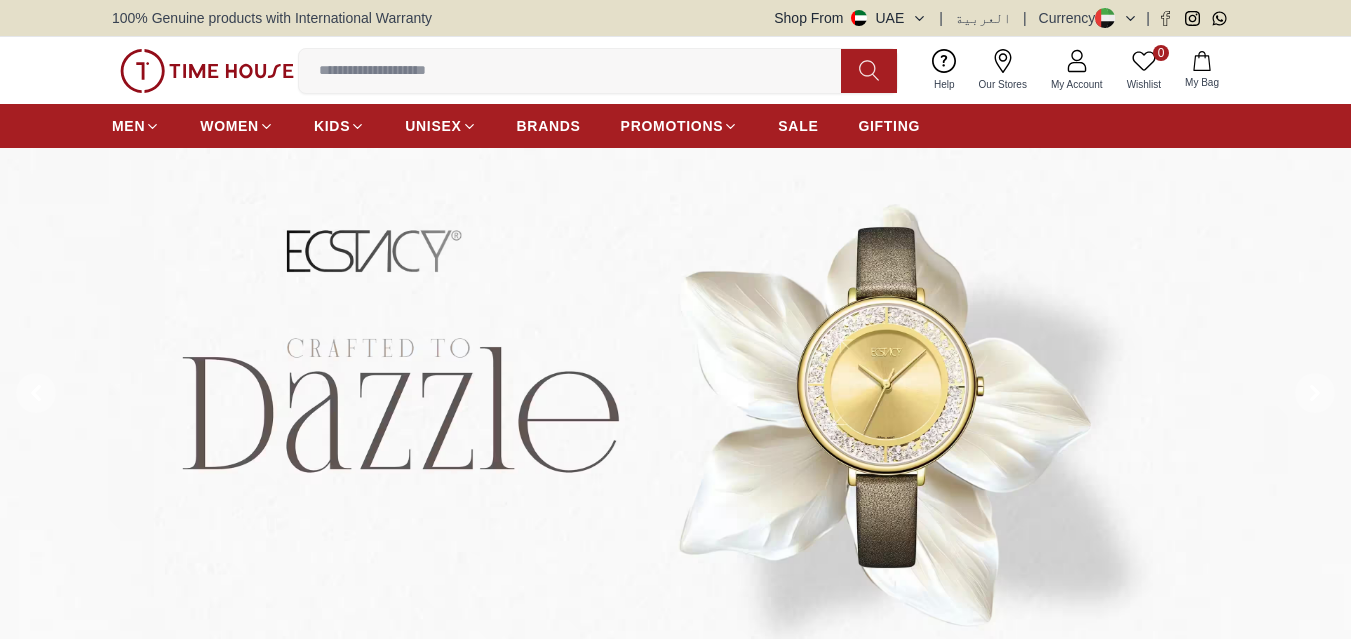 scroll, scrollTop: 0, scrollLeft: 0, axis: both 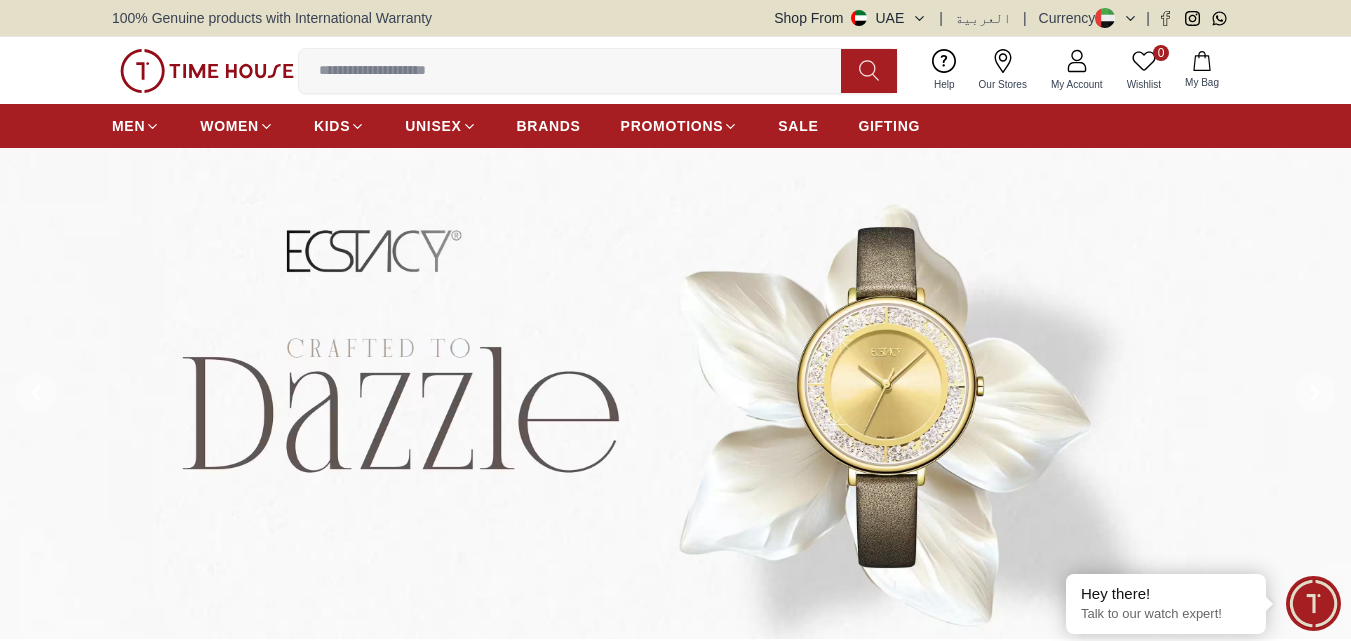 click at bounding box center (578, 71) 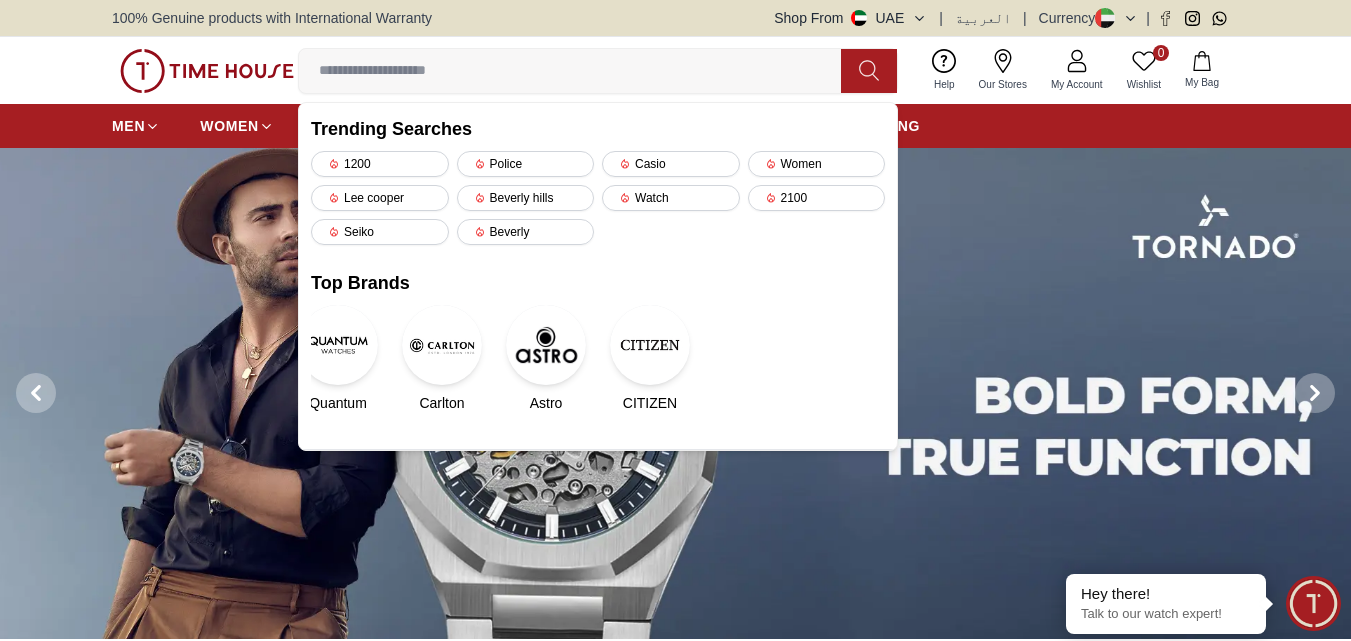 click at bounding box center (650, 345) 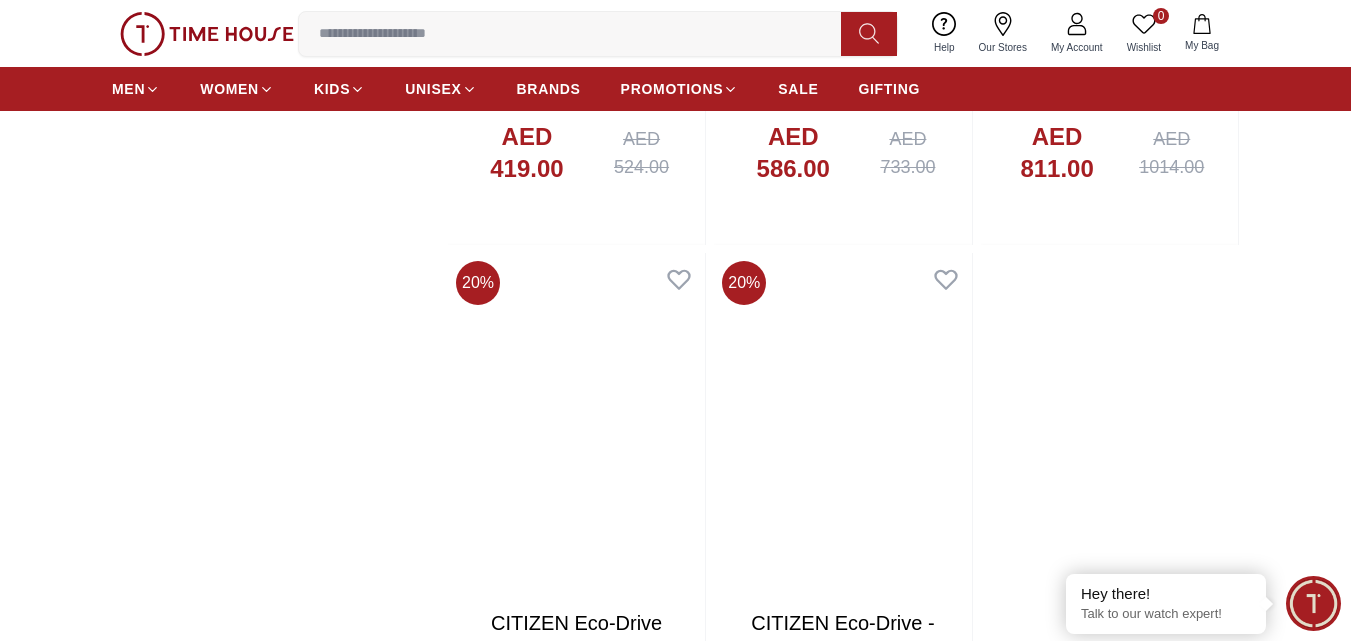 scroll, scrollTop: 4400, scrollLeft: 0, axis: vertical 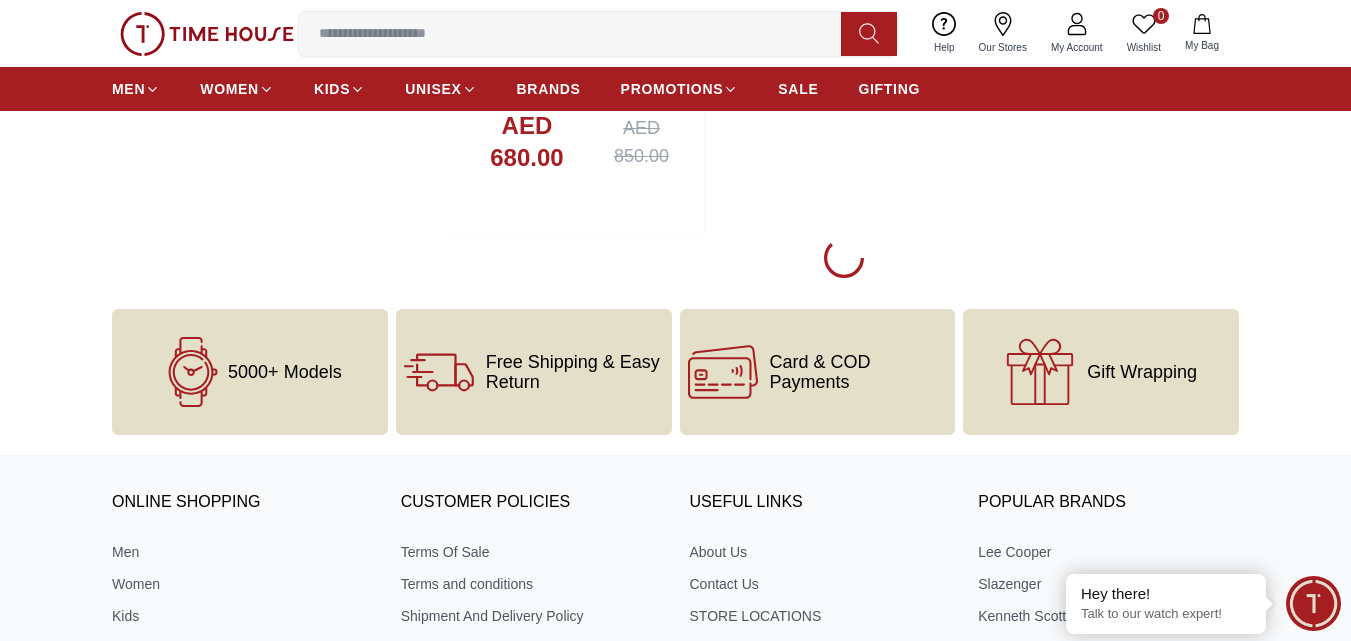 click at bounding box center (578, 34) 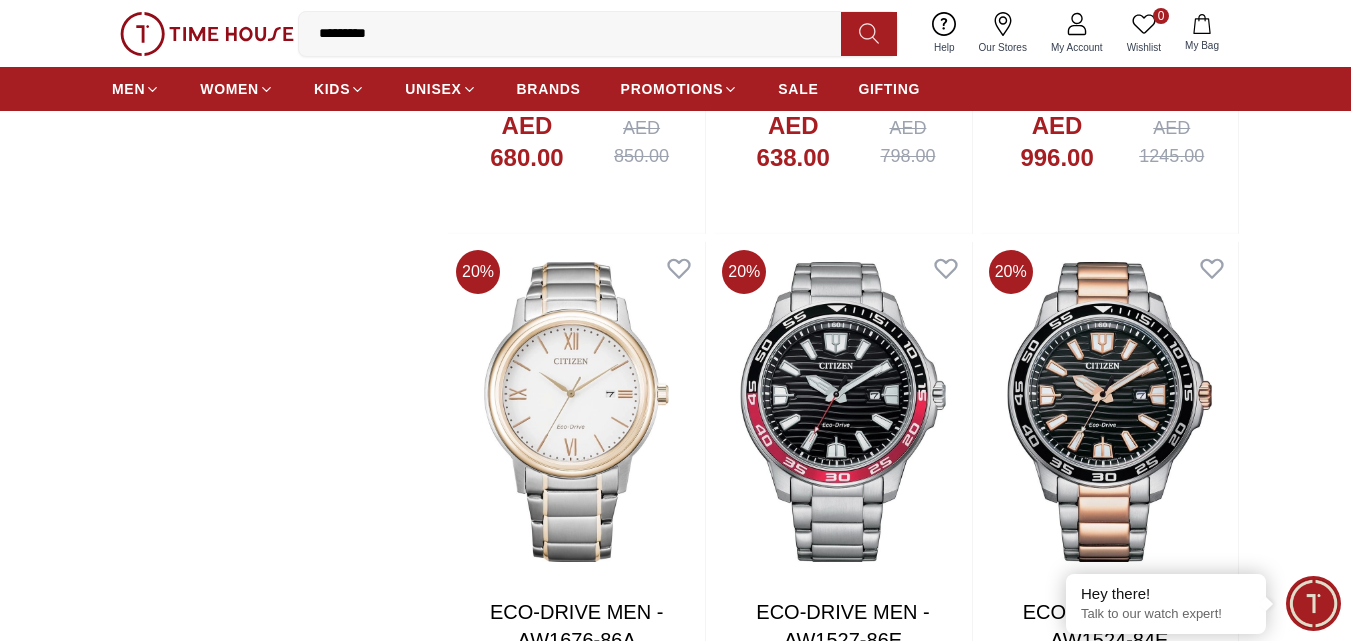 type on "**********" 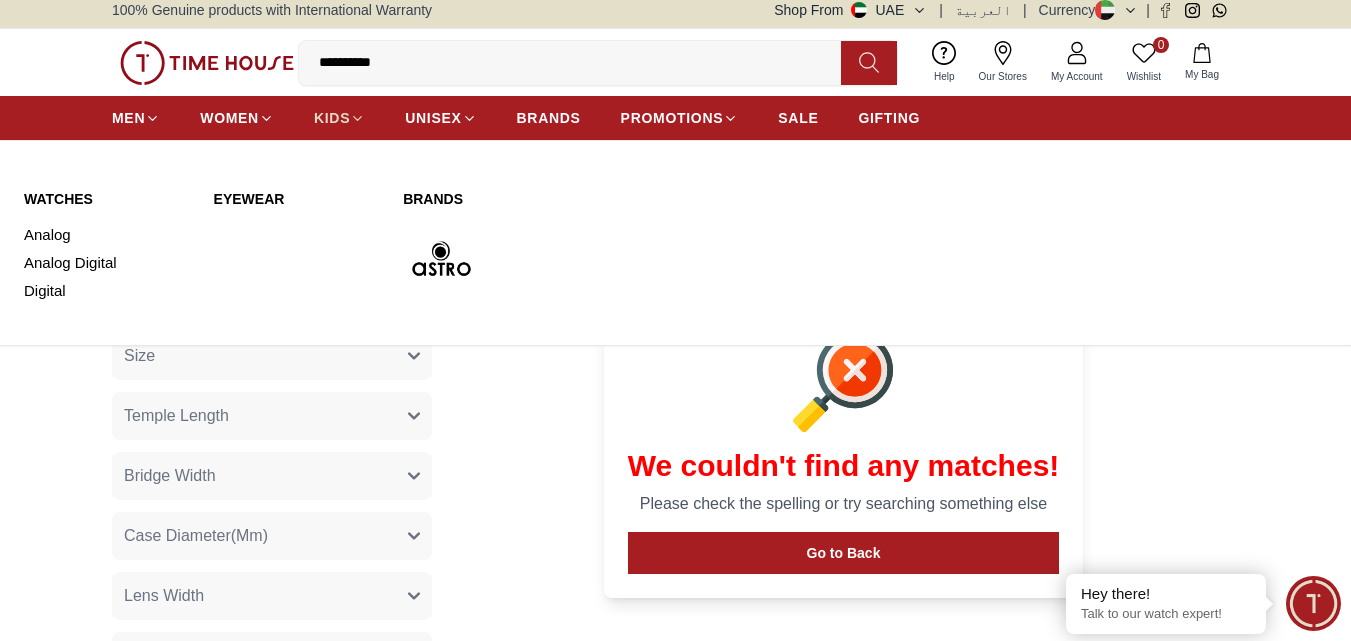scroll, scrollTop: 0, scrollLeft: 0, axis: both 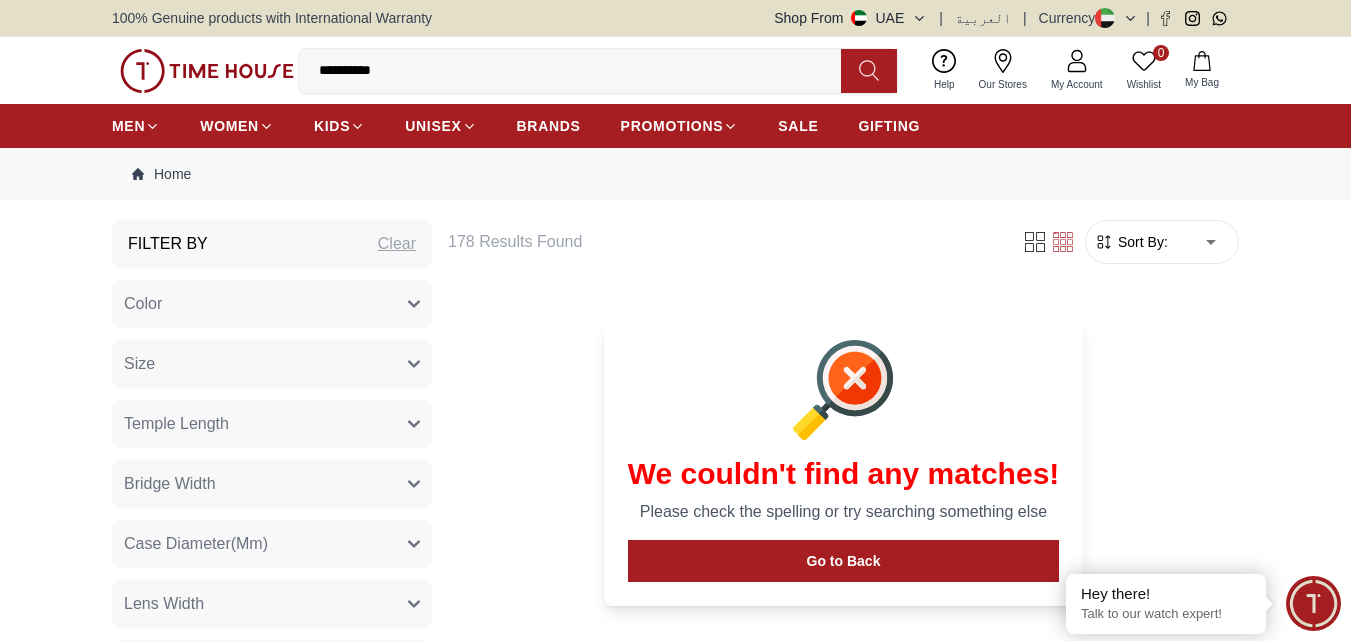 click on "**********" at bounding box center (578, 71) 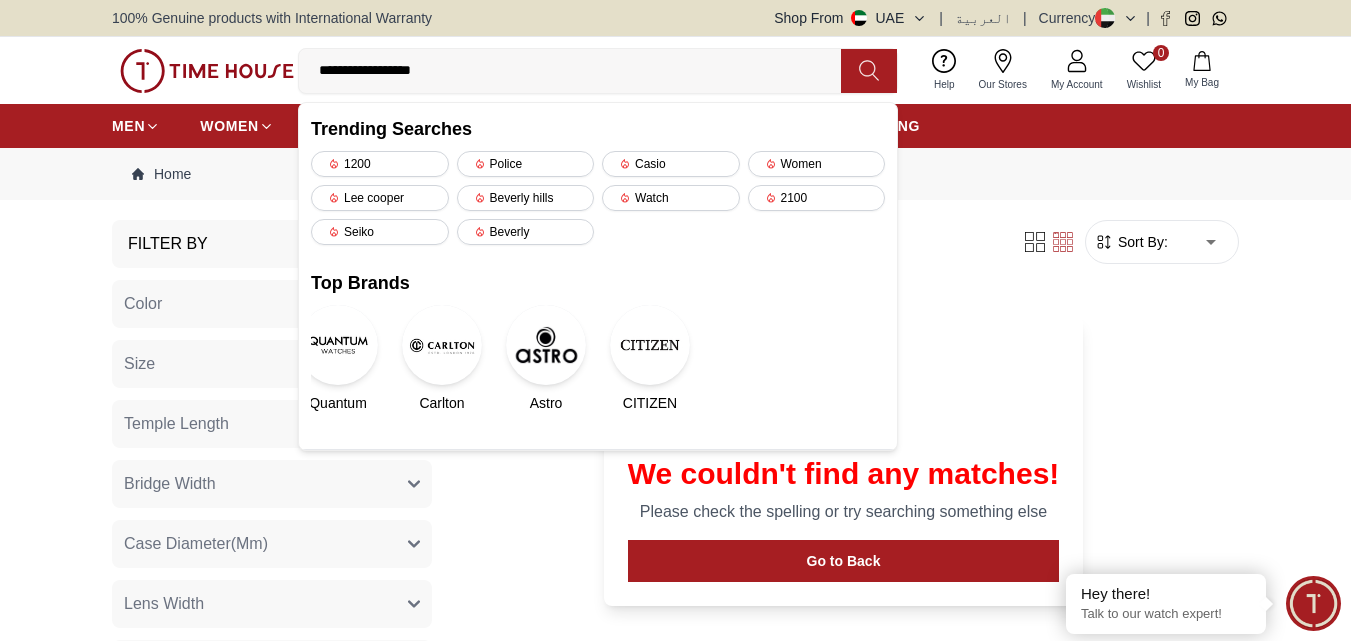 type on "**********" 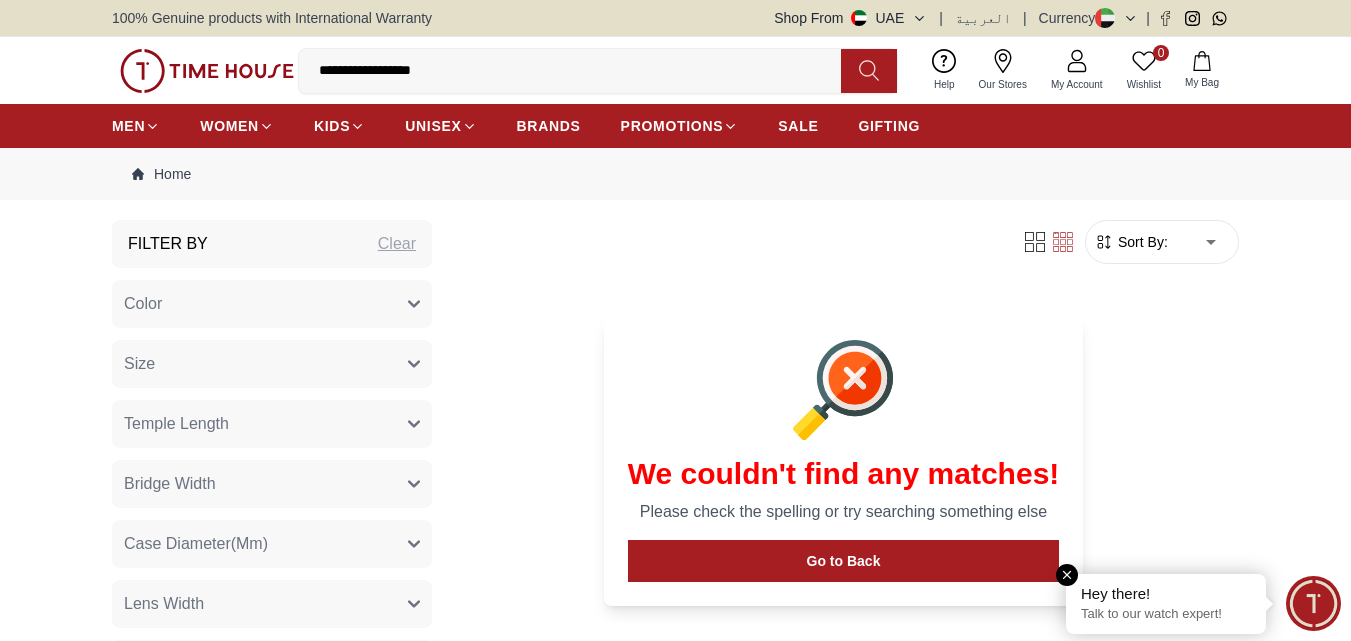 click on "Hey there! Talk to our watch expert!" at bounding box center (1166, 604) 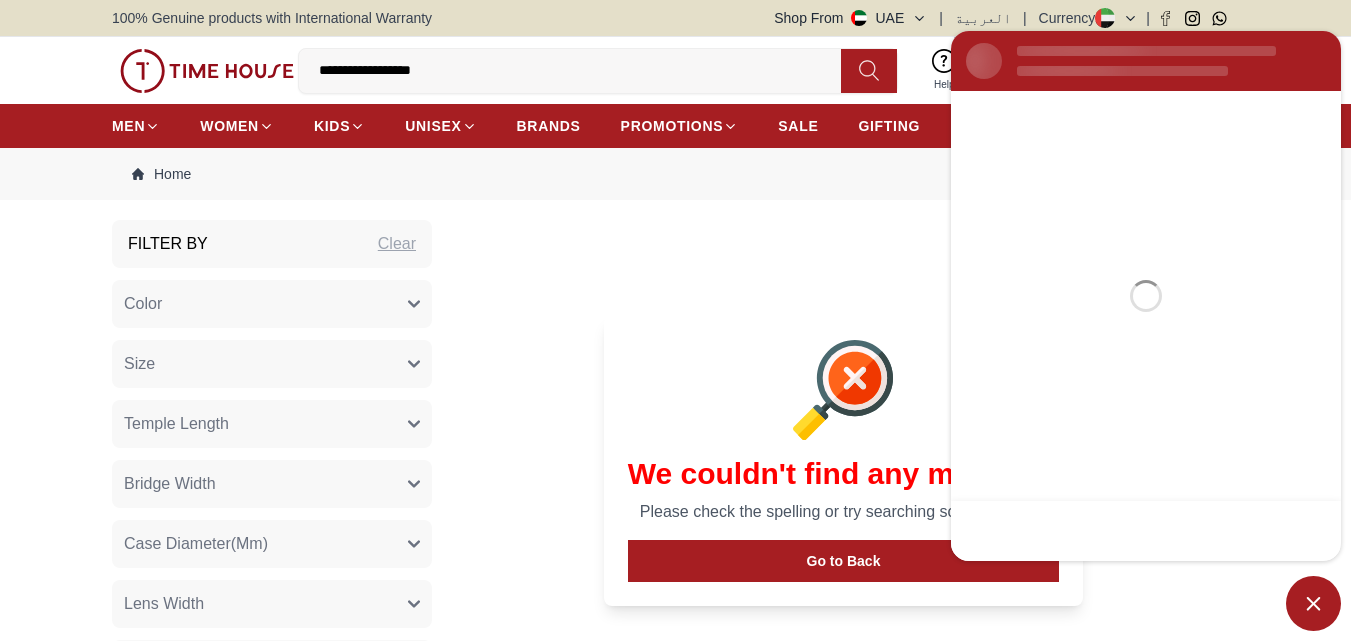 scroll, scrollTop: 0, scrollLeft: 0, axis: both 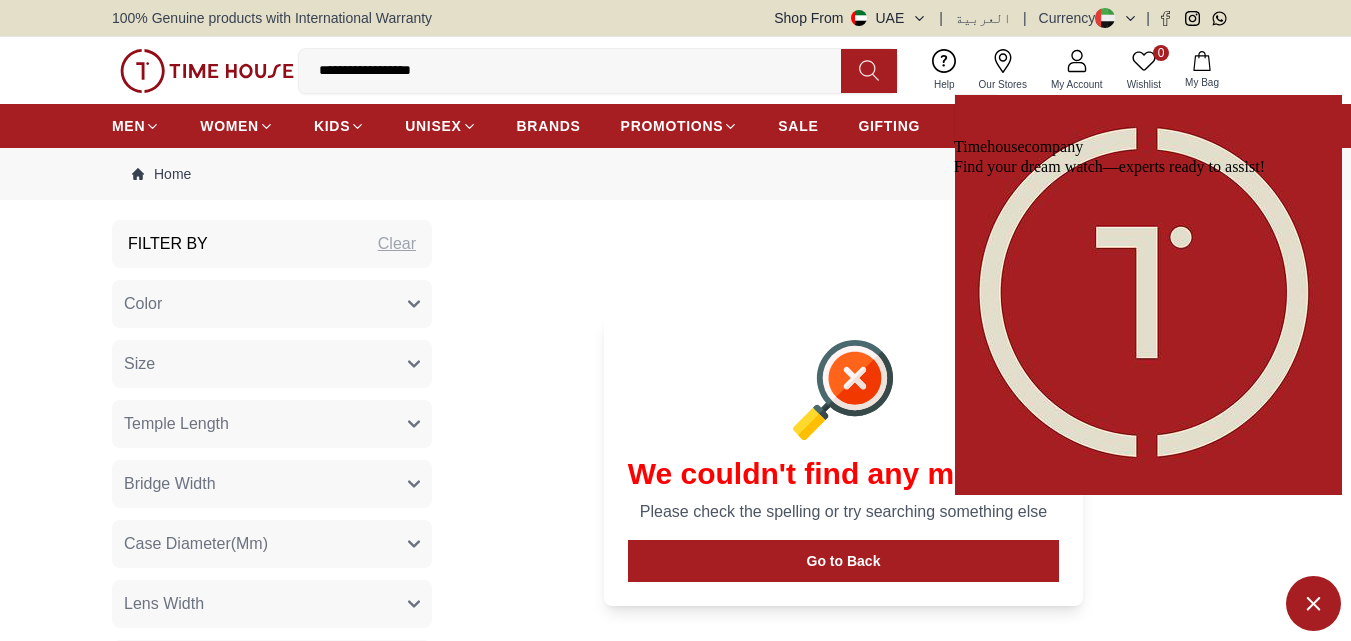 click on "Chat with us now" at bounding box center (1146, 675) 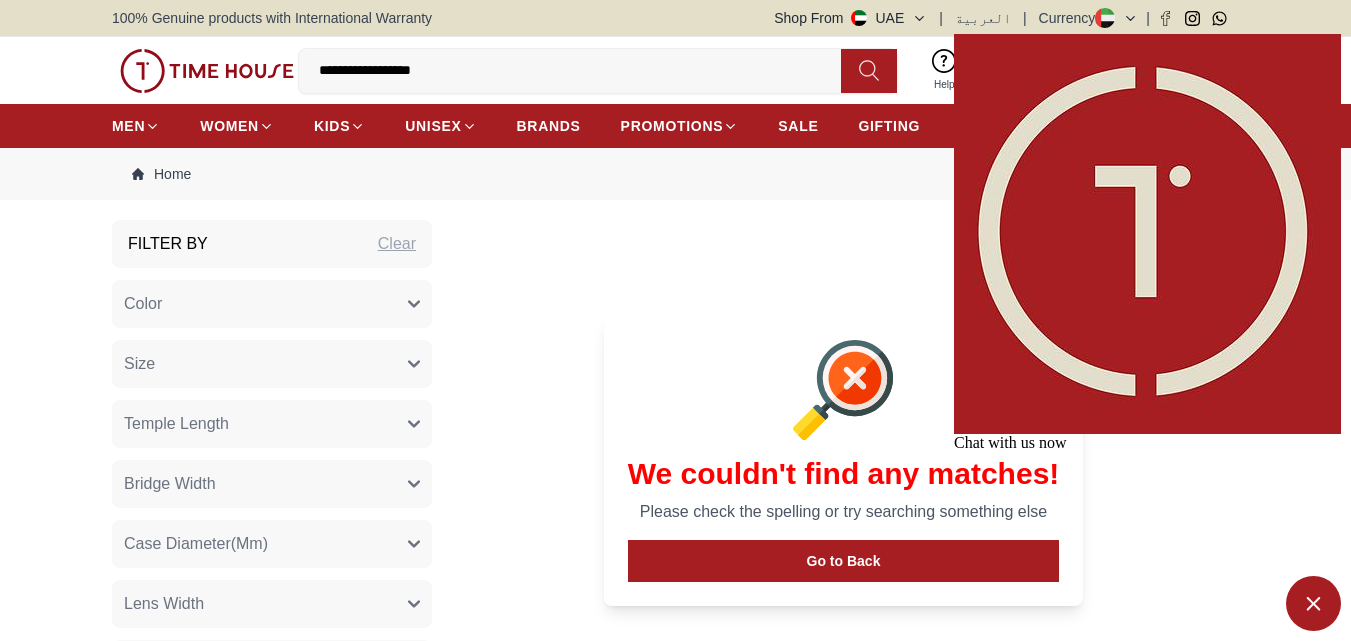 type on "**" 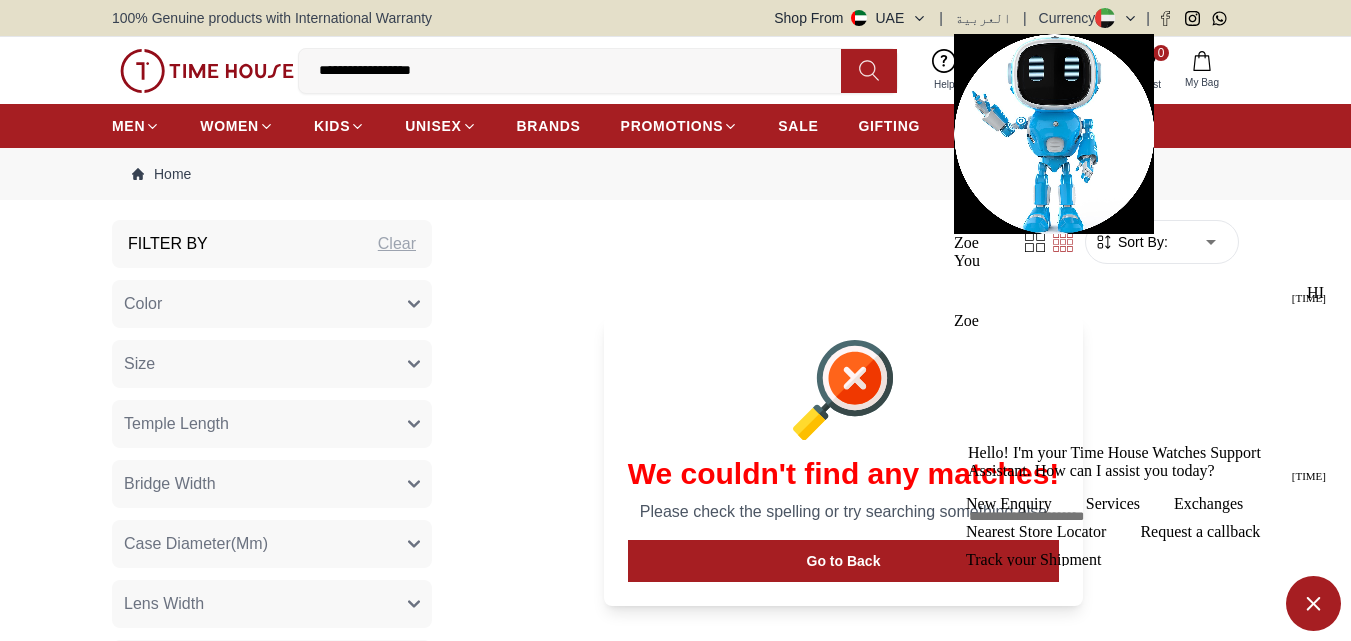 scroll, scrollTop: 46, scrollLeft: 0, axis: vertical 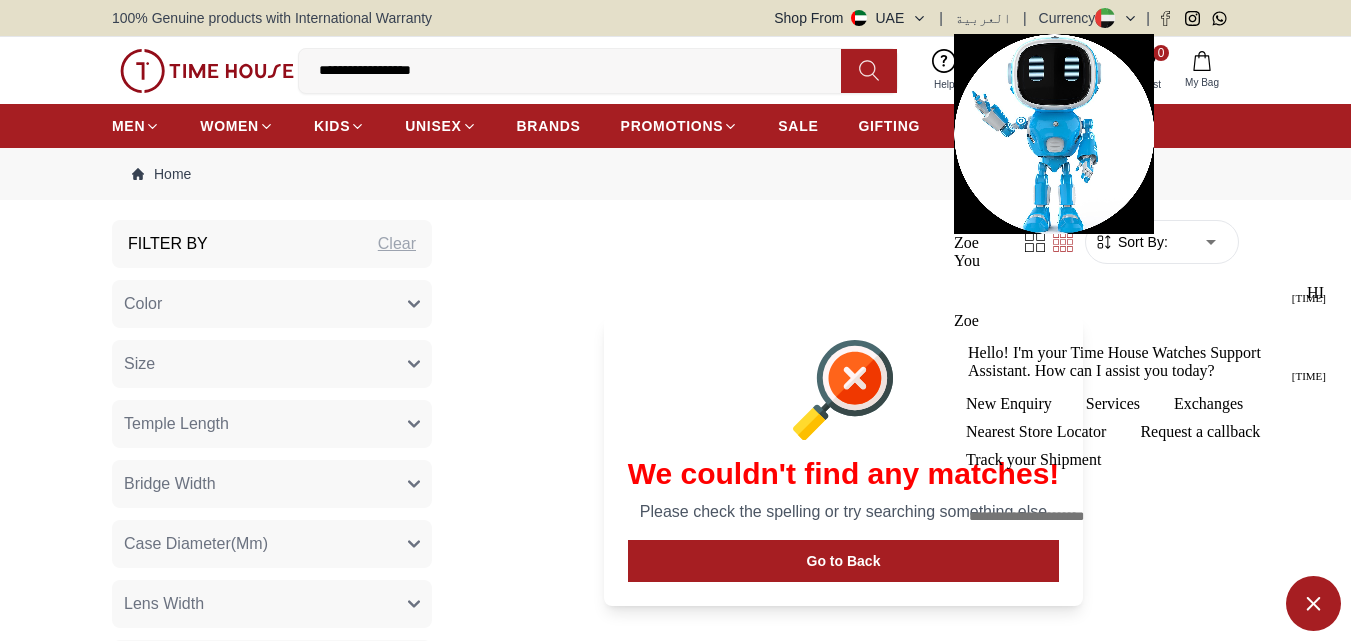 click on "New Enquiry" at bounding box center (1009, 404) 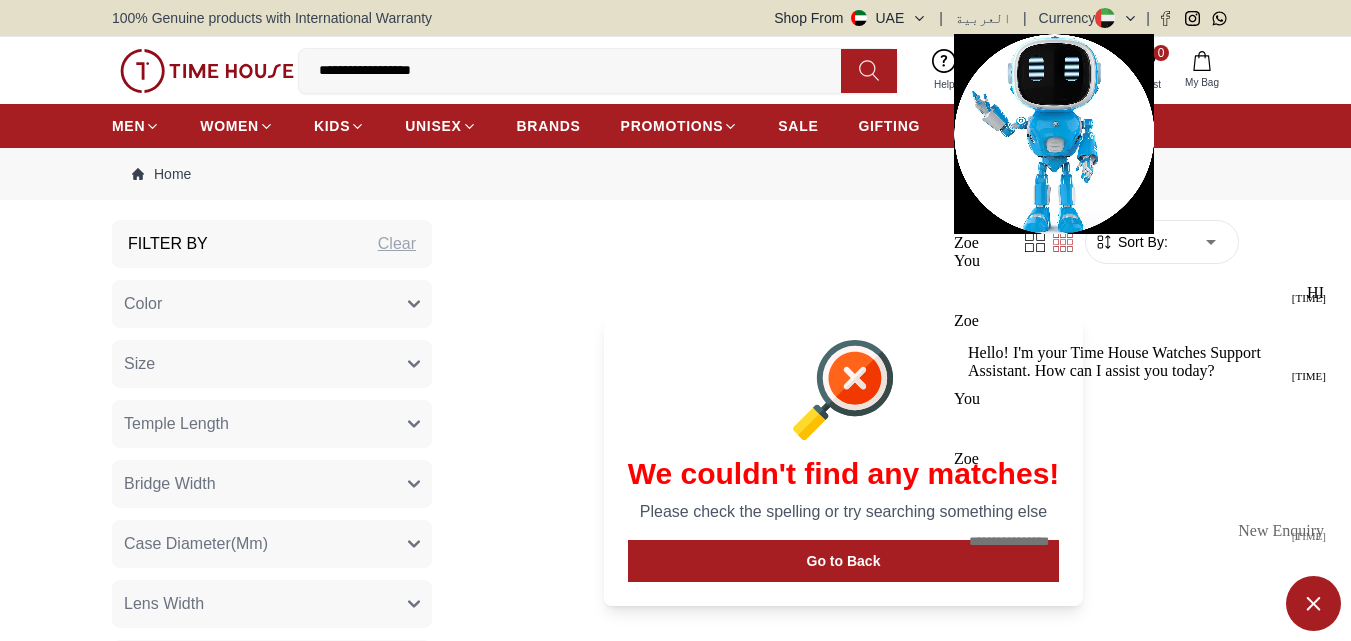 scroll, scrollTop: 63, scrollLeft: 0, axis: vertical 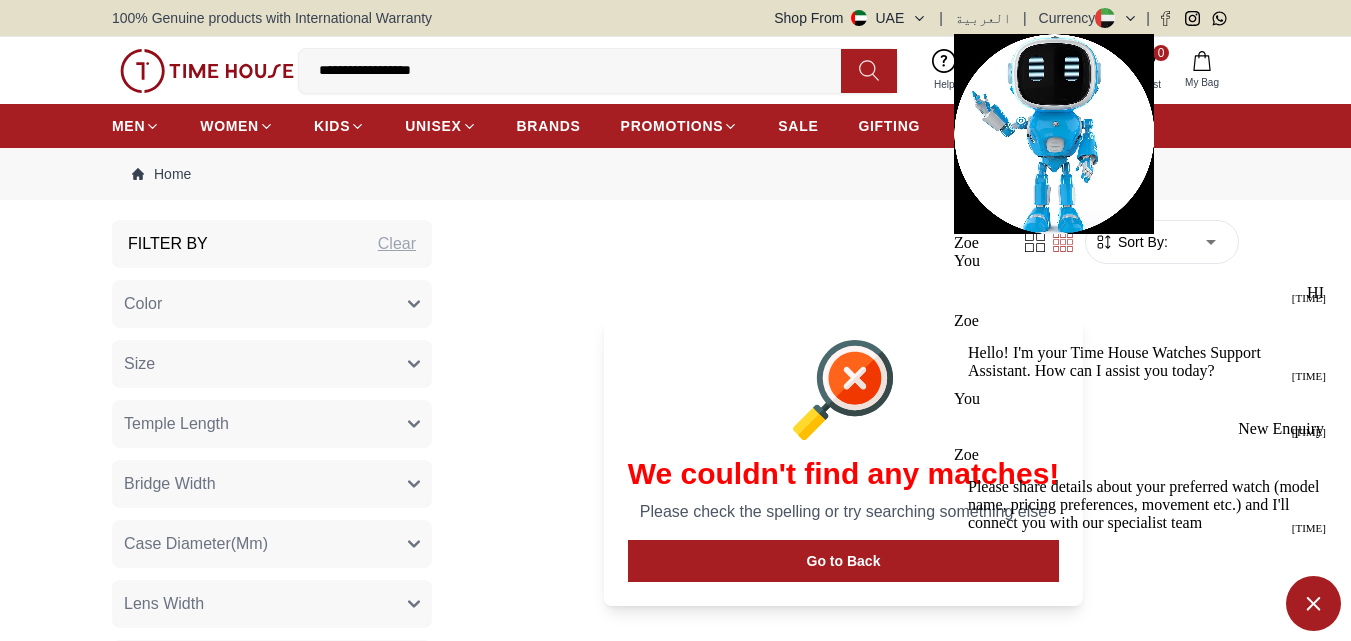 type on "*" 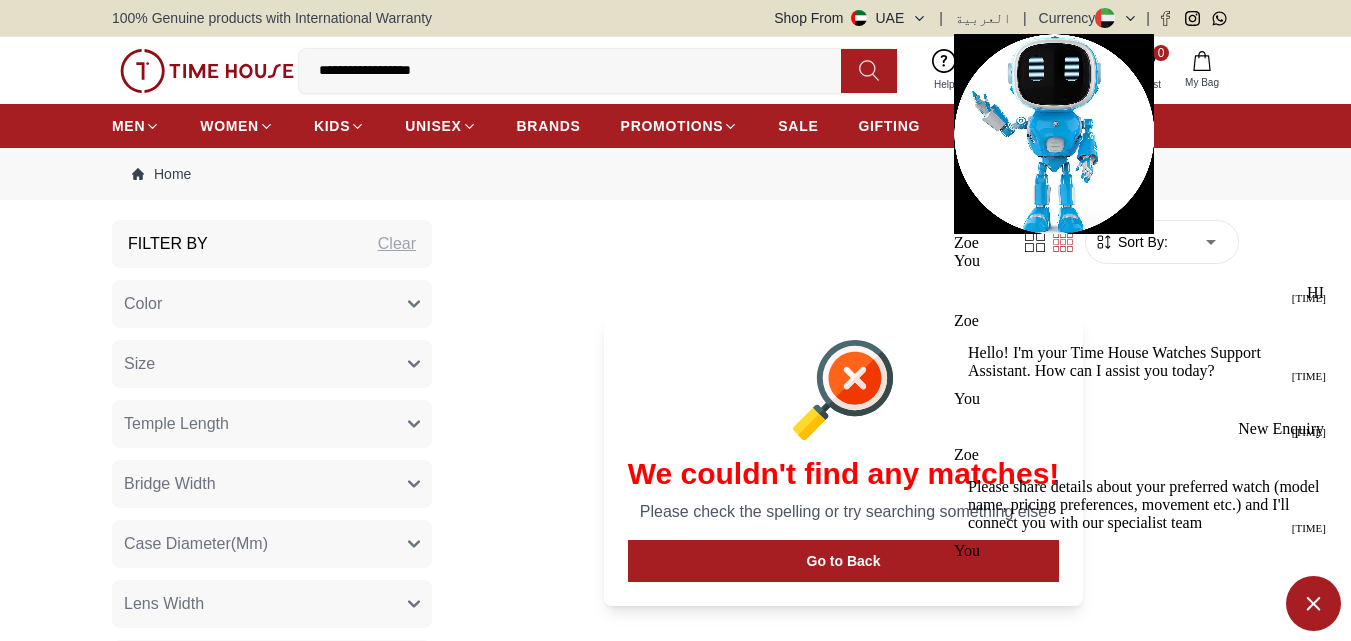 scroll, scrollTop: 417, scrollLeft: 0, axis: vertical 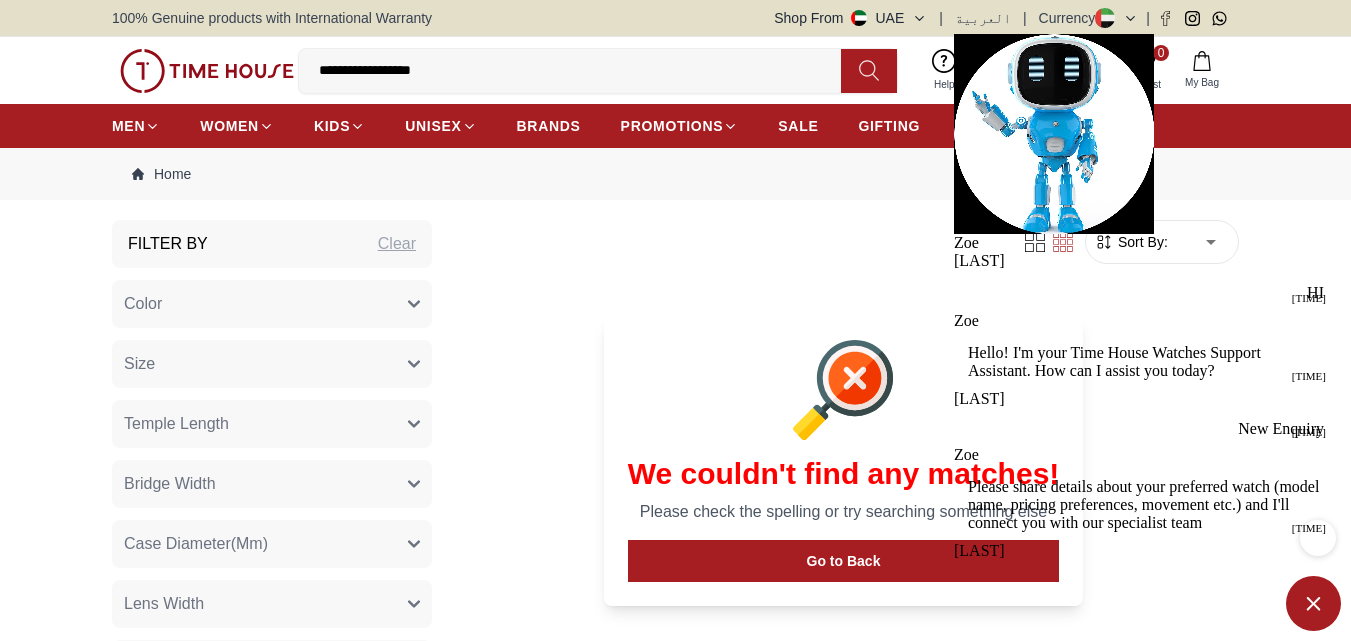 click at bounding box center (1004, 810) 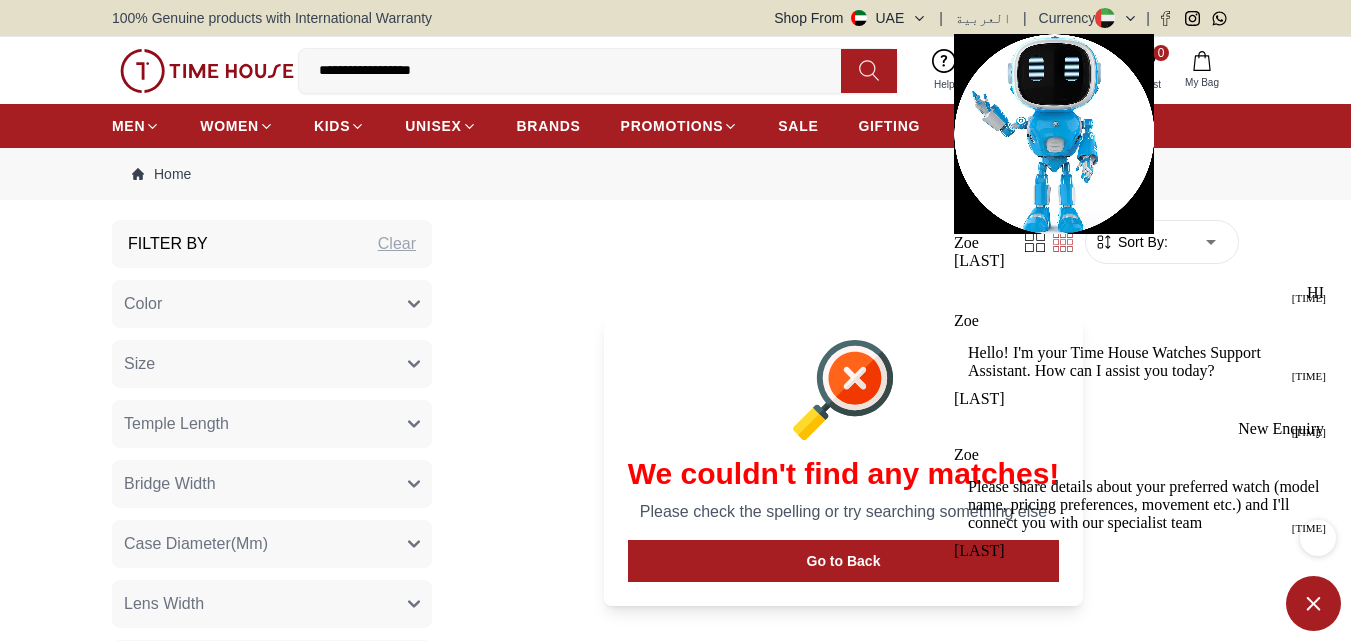 type on "*********" 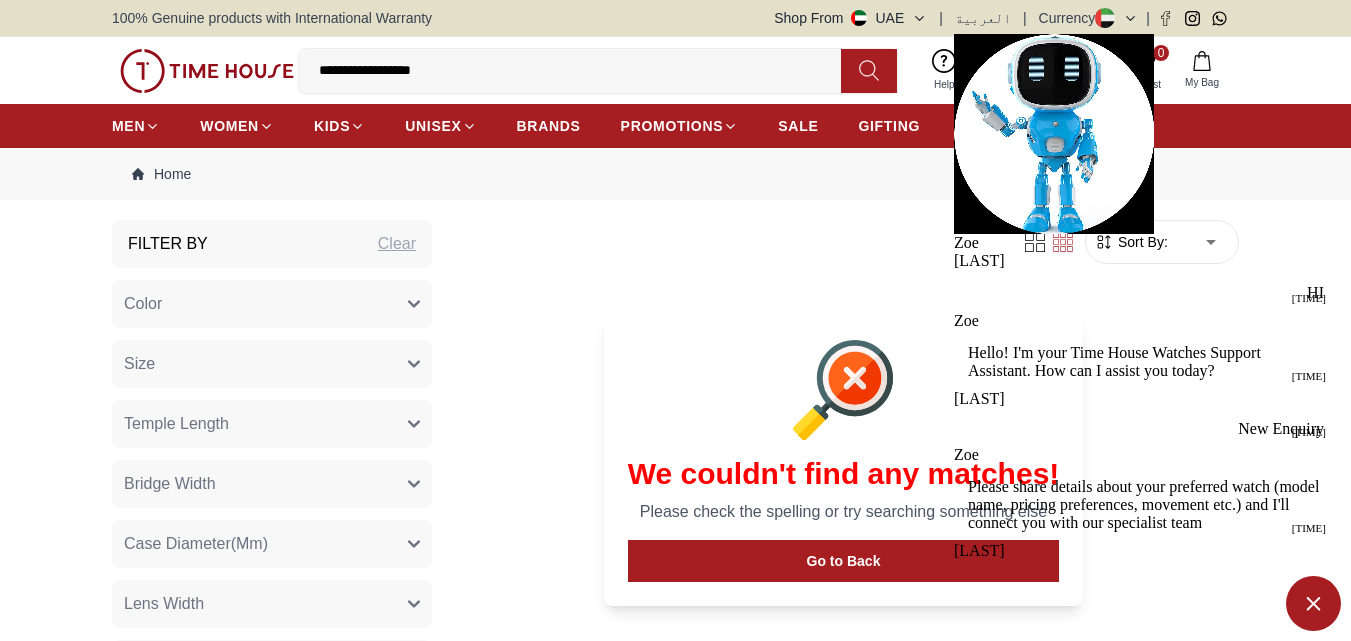 scroll, scrollTop: 736, scrollLeft: 0, axis: vertical 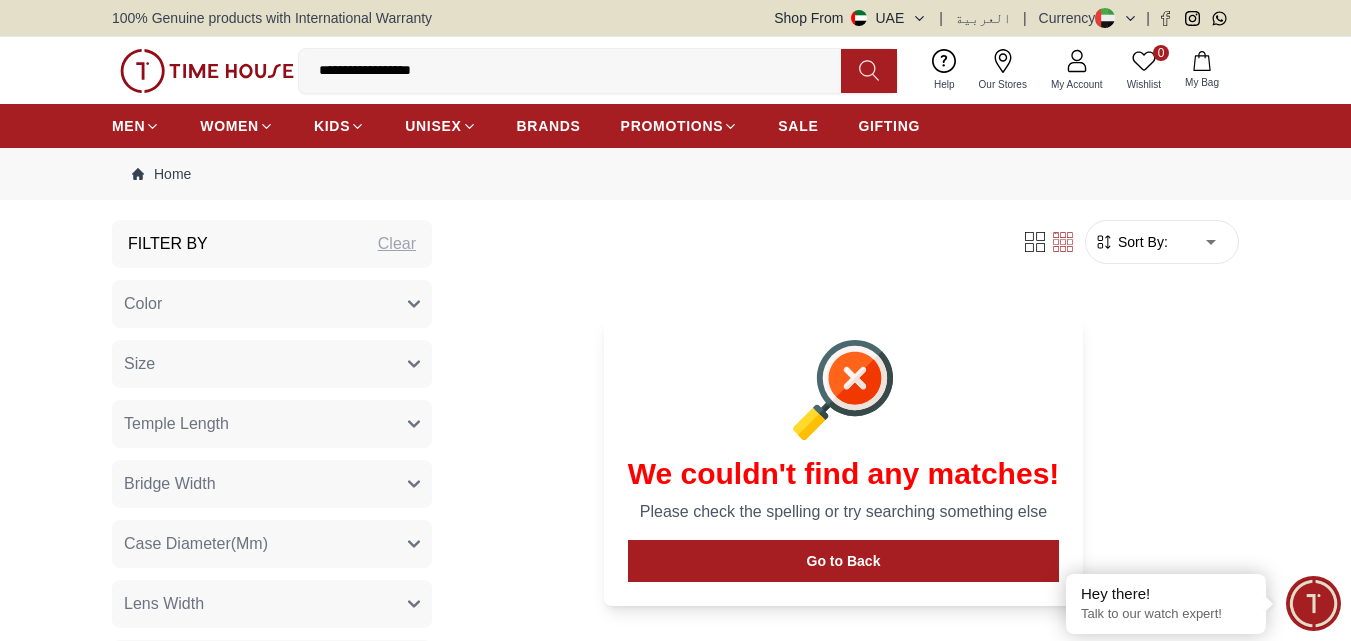 click on "**********" at bounding box center [578, 71] 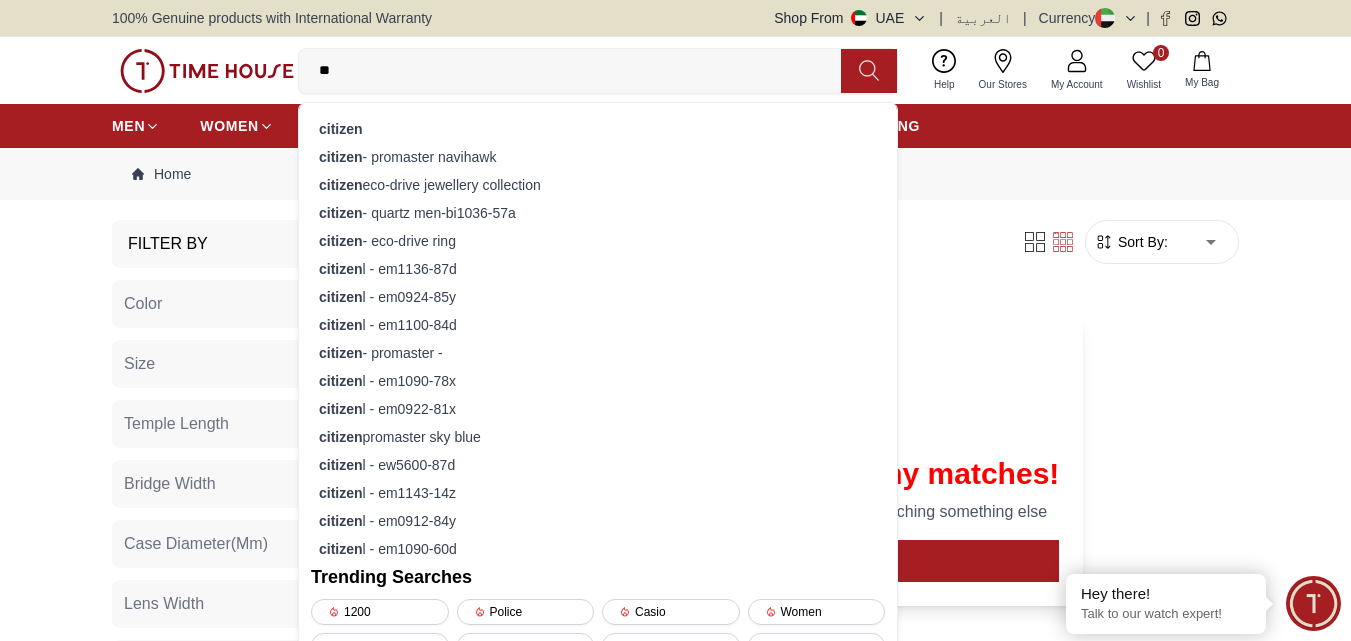 type on "*" 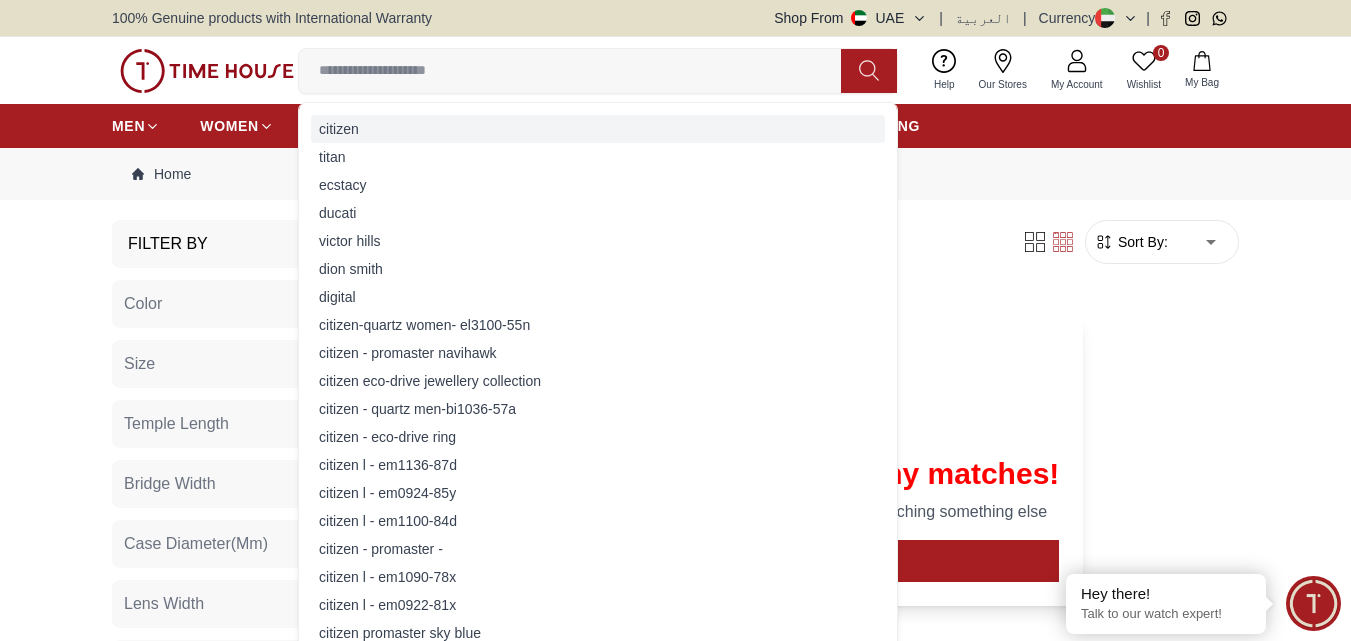 type 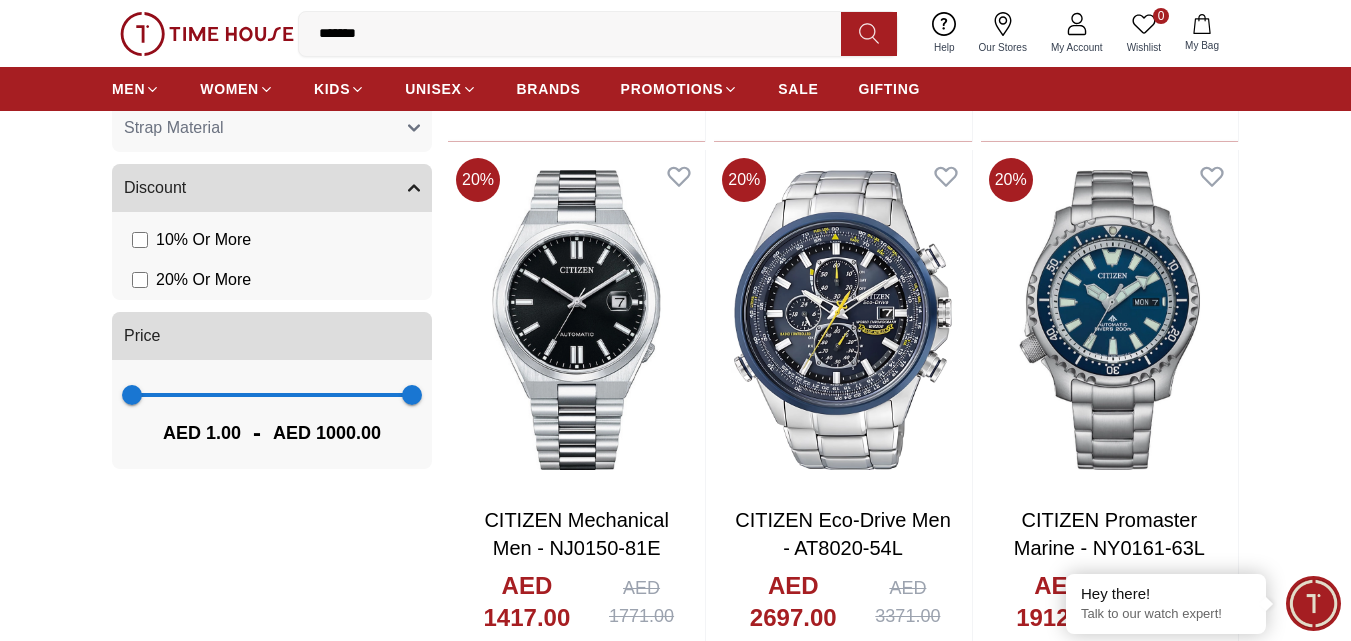 scroll, scrollTop: 1300, scrollLeft: 0, axis: vertical 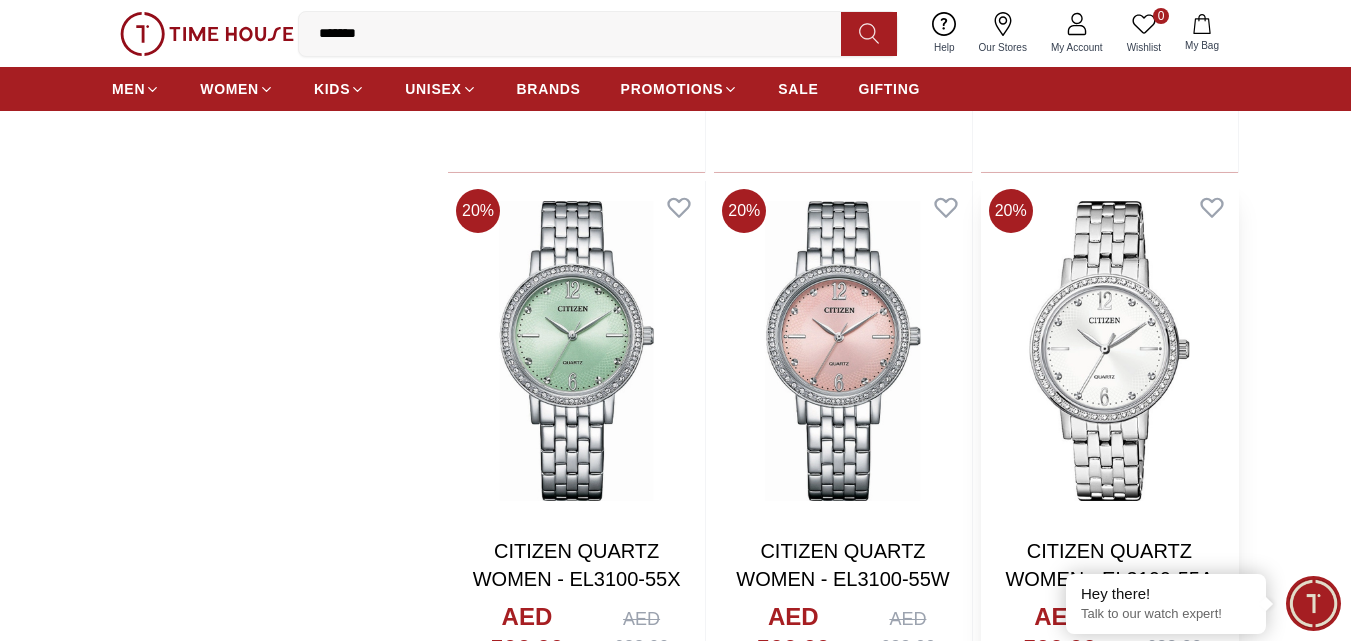 click at bounding box center (1109, 351) 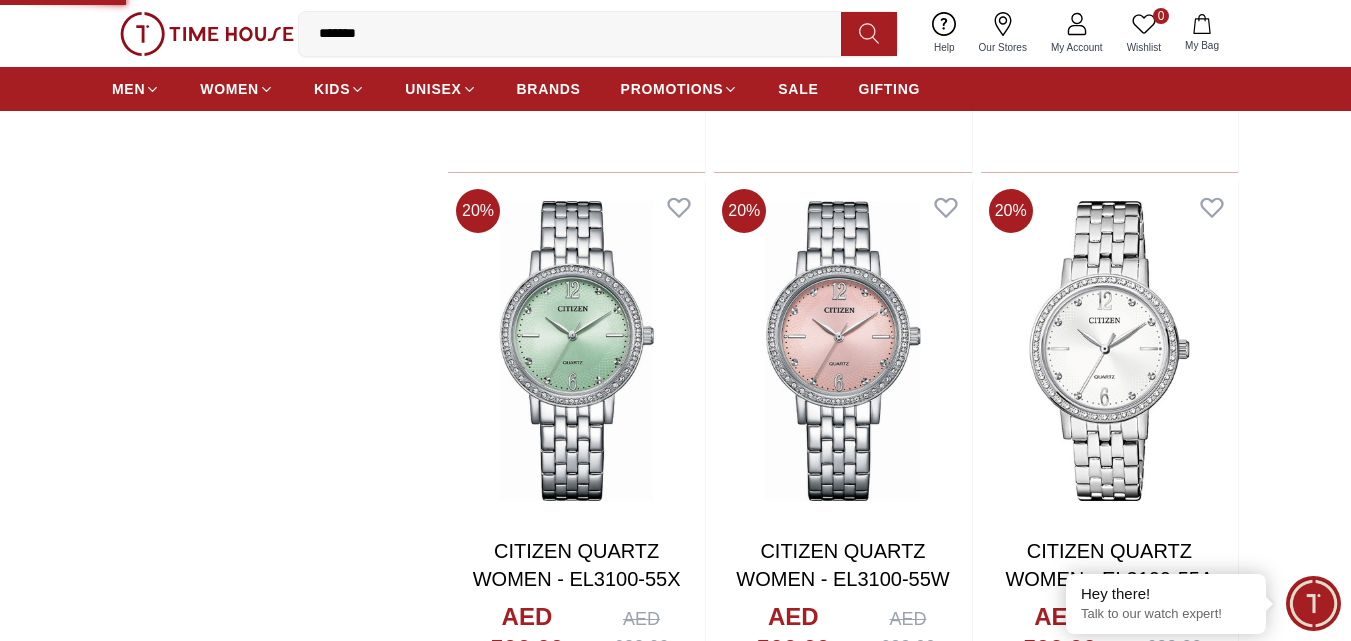 scroll, scrollTop: 0, scrollLeft: 0, axis: both 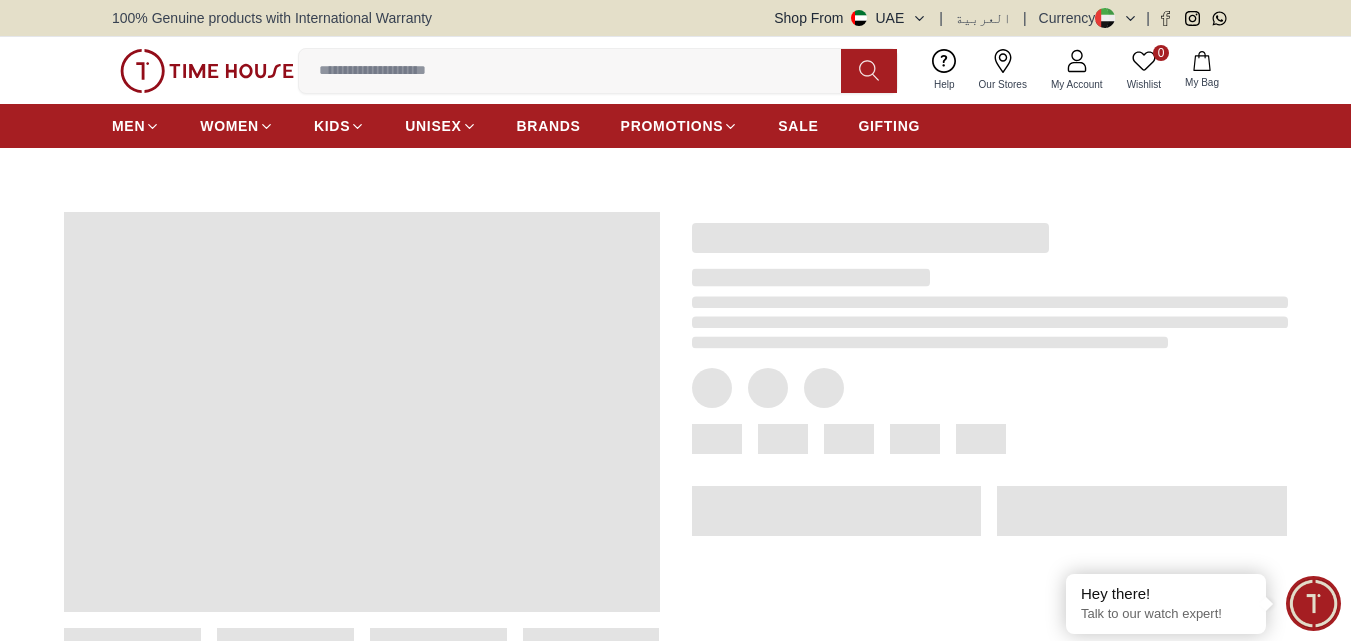 click at bounding box center (578, 71) 